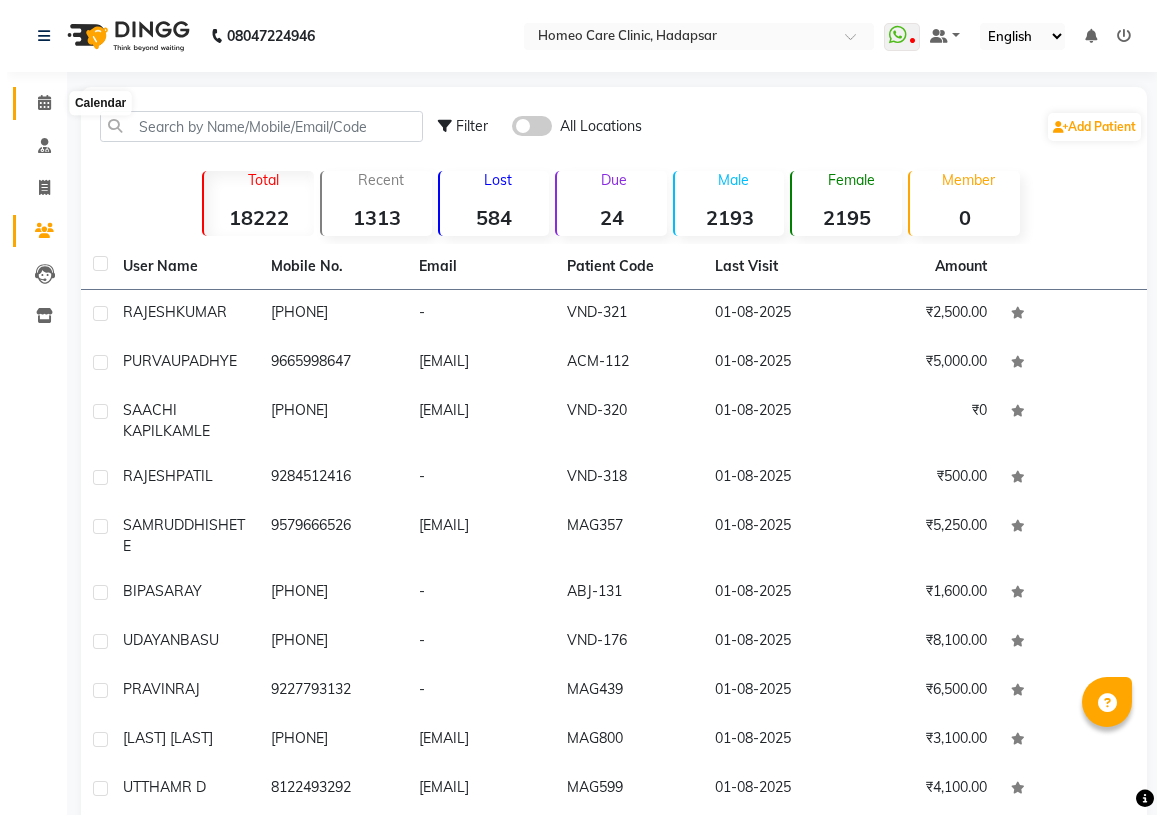 scroll, scrollTop: 0, scrollLeft: 0, axis: both 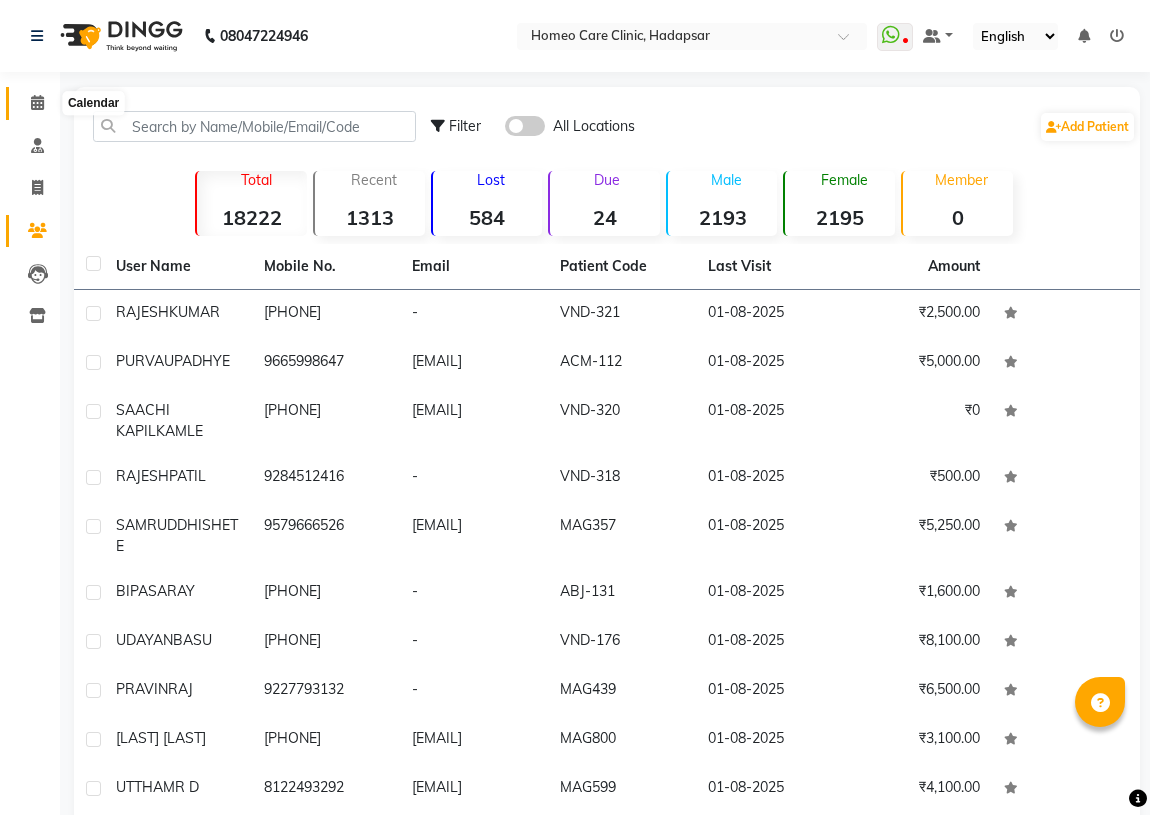 click 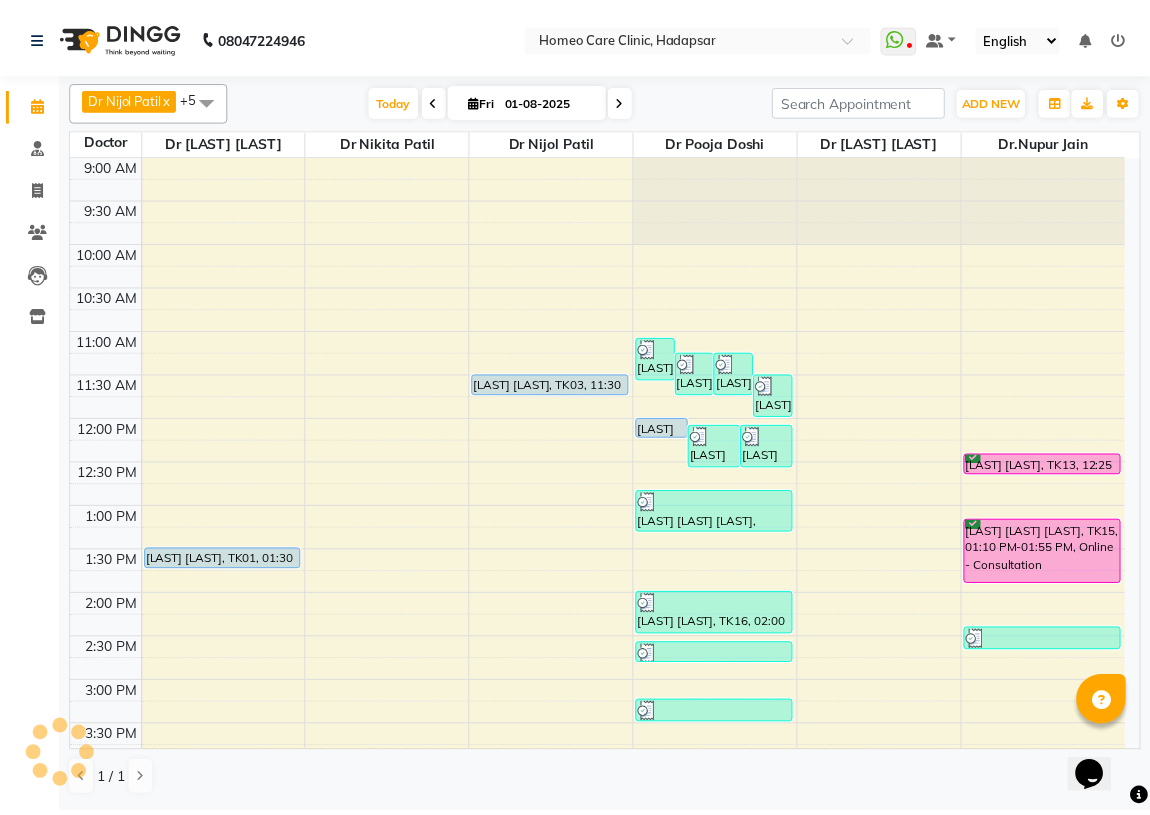 scroll, scrollTop: 0, scrollLeft: 0, axis: both 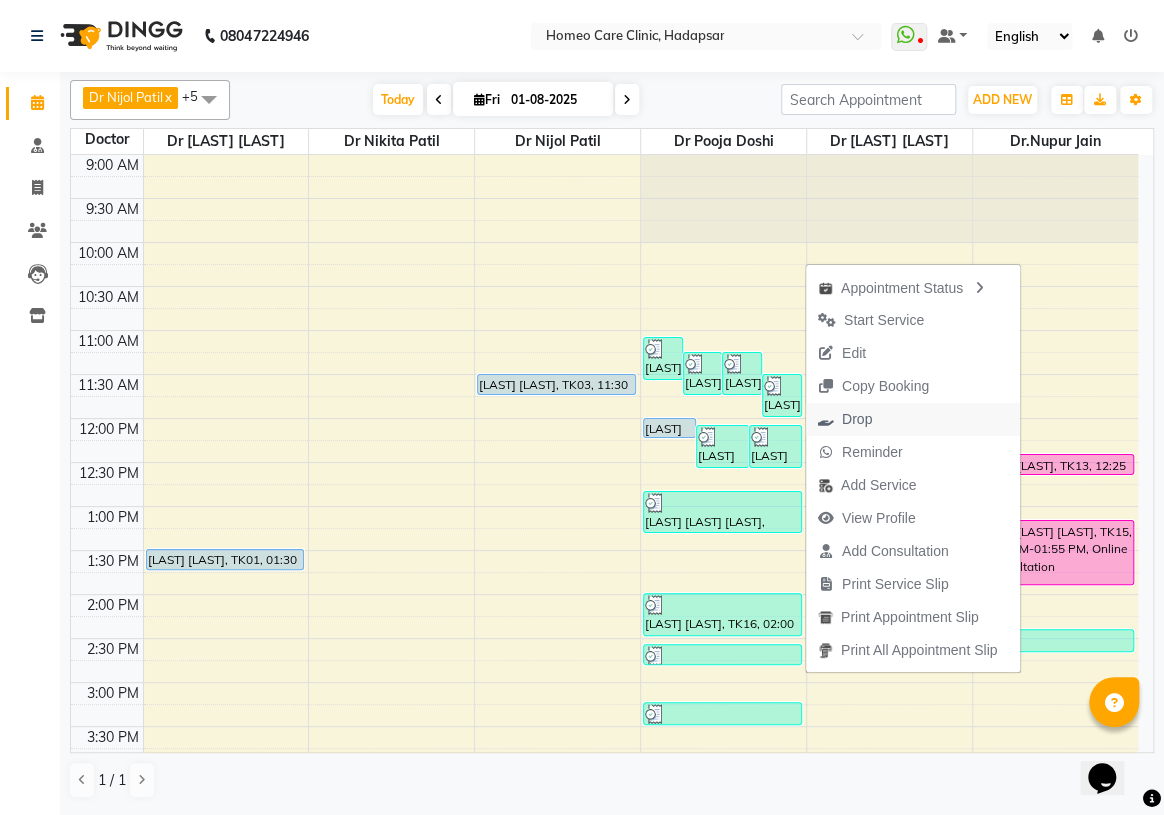 click on "Drop" at bounding box center [857, 419] 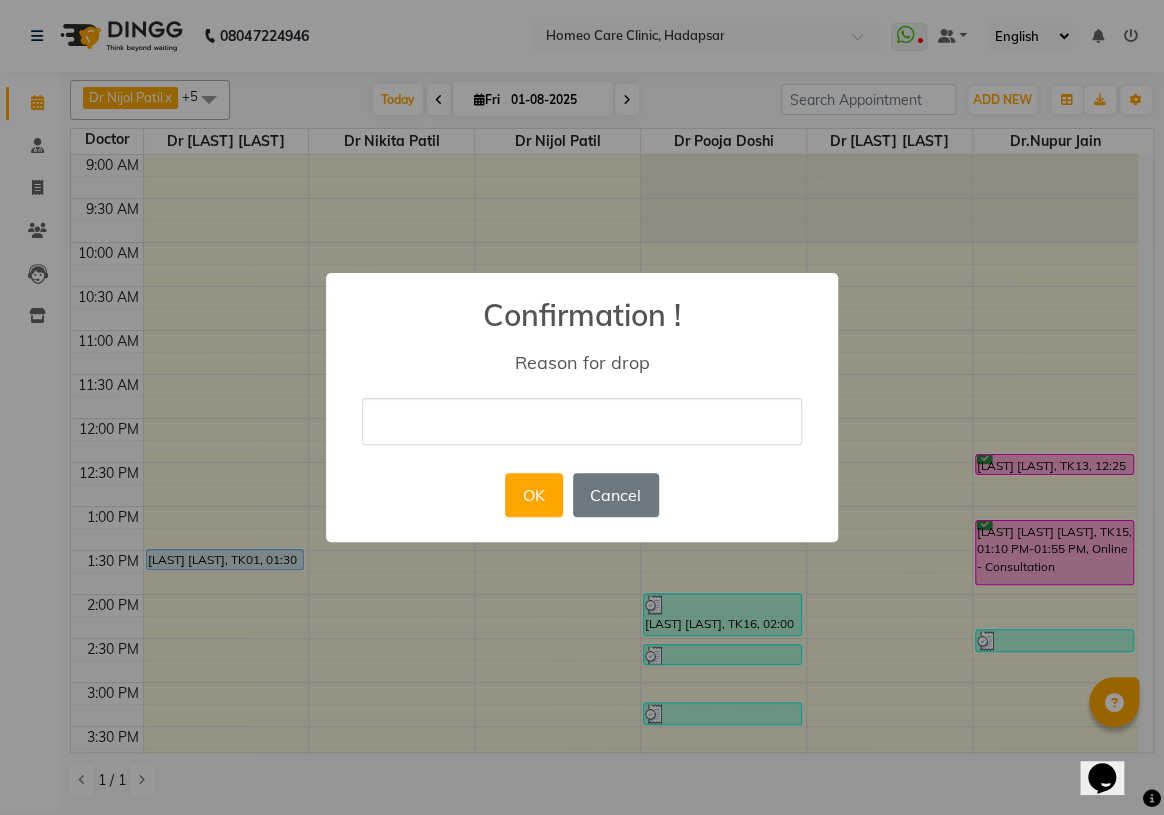 click at bounding box center [582, 421] 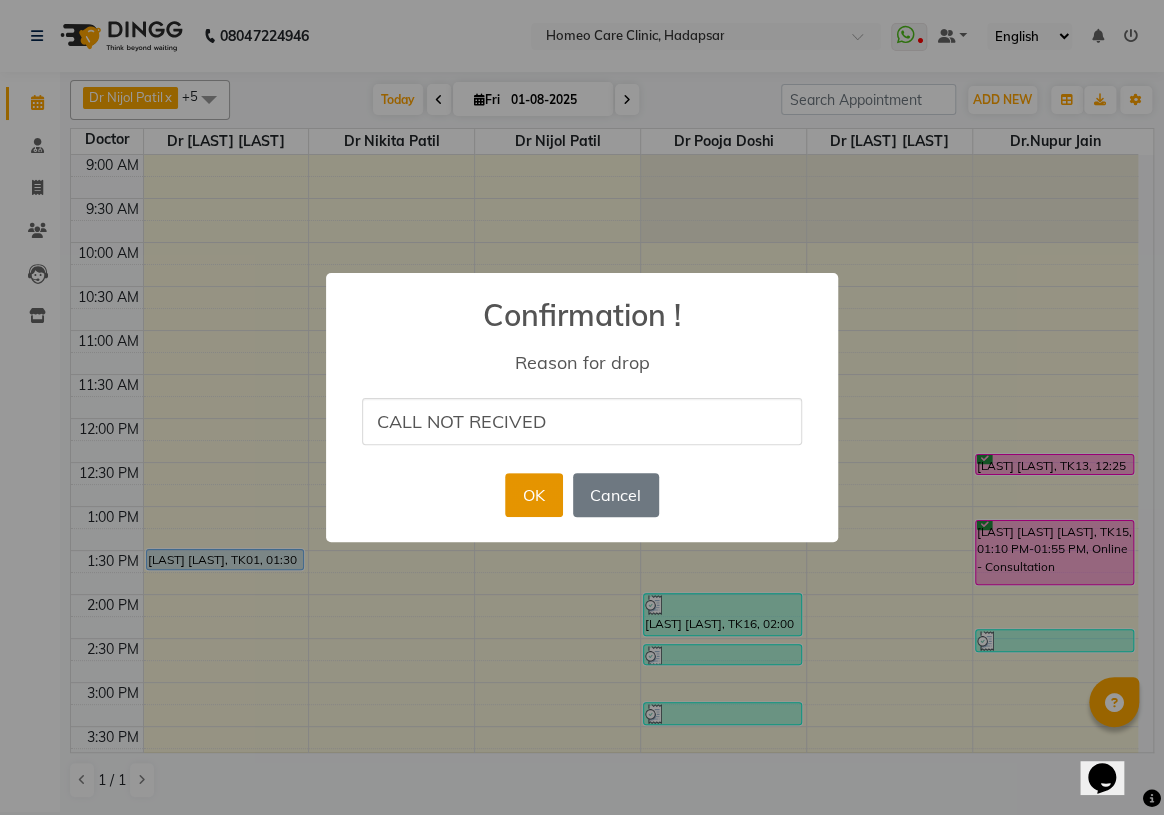 click on "OK" at bounding box center [533, 495] 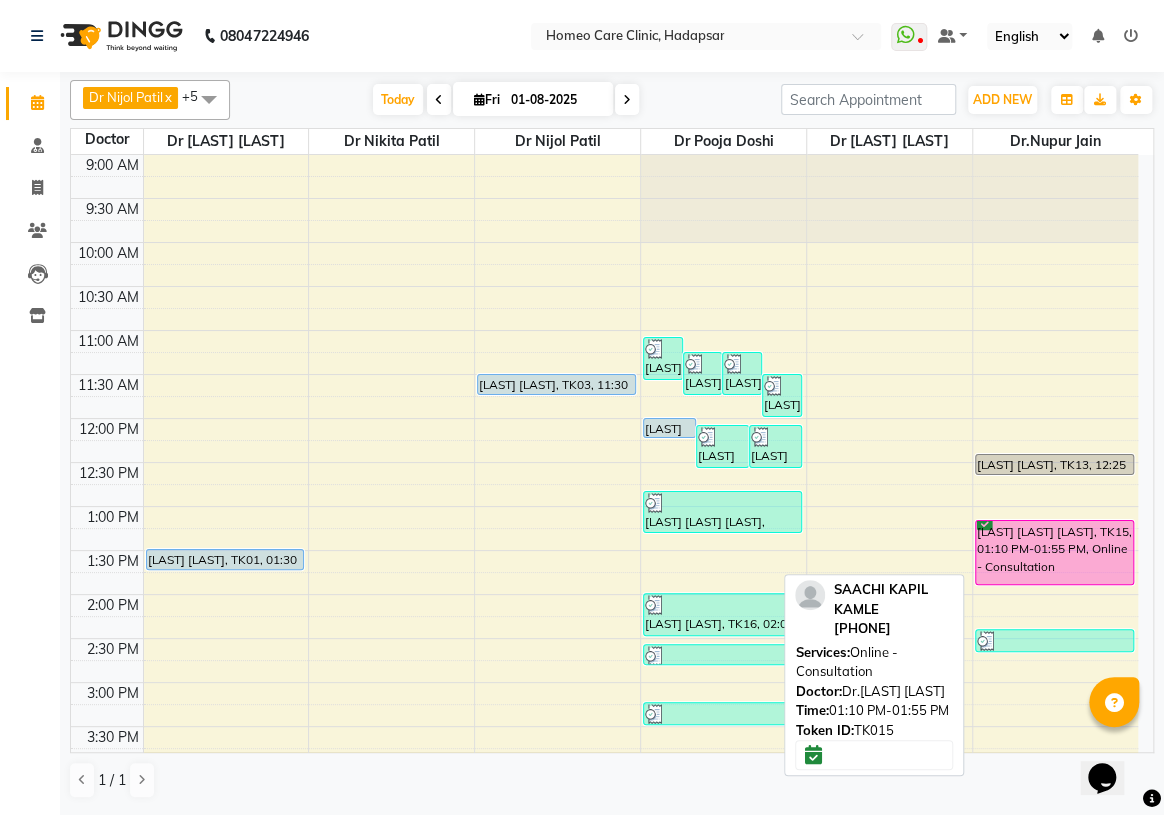 click on "[FIRST] [LAST], TK15, [TIME] - [TIME], Online - Consultation" at bounding box center [1054, 552] 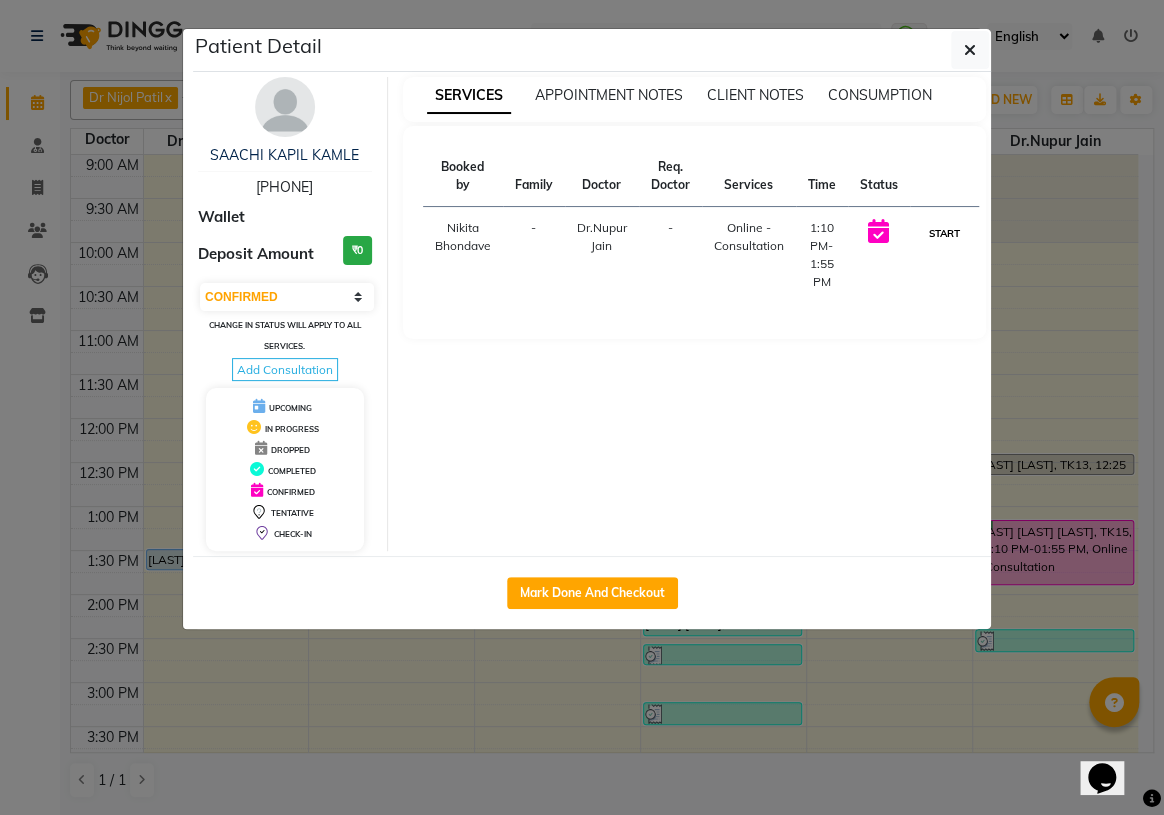 click on "START" at bounding box center (944, 233) 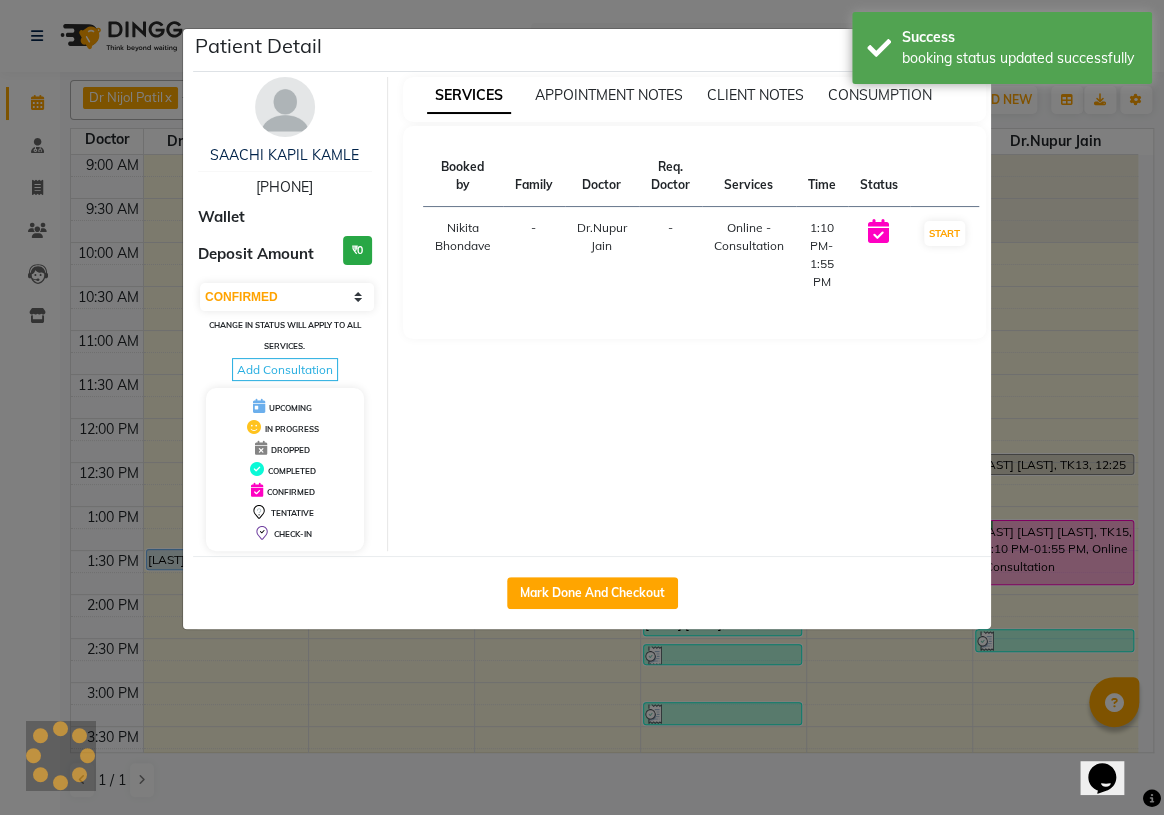 select on "1" 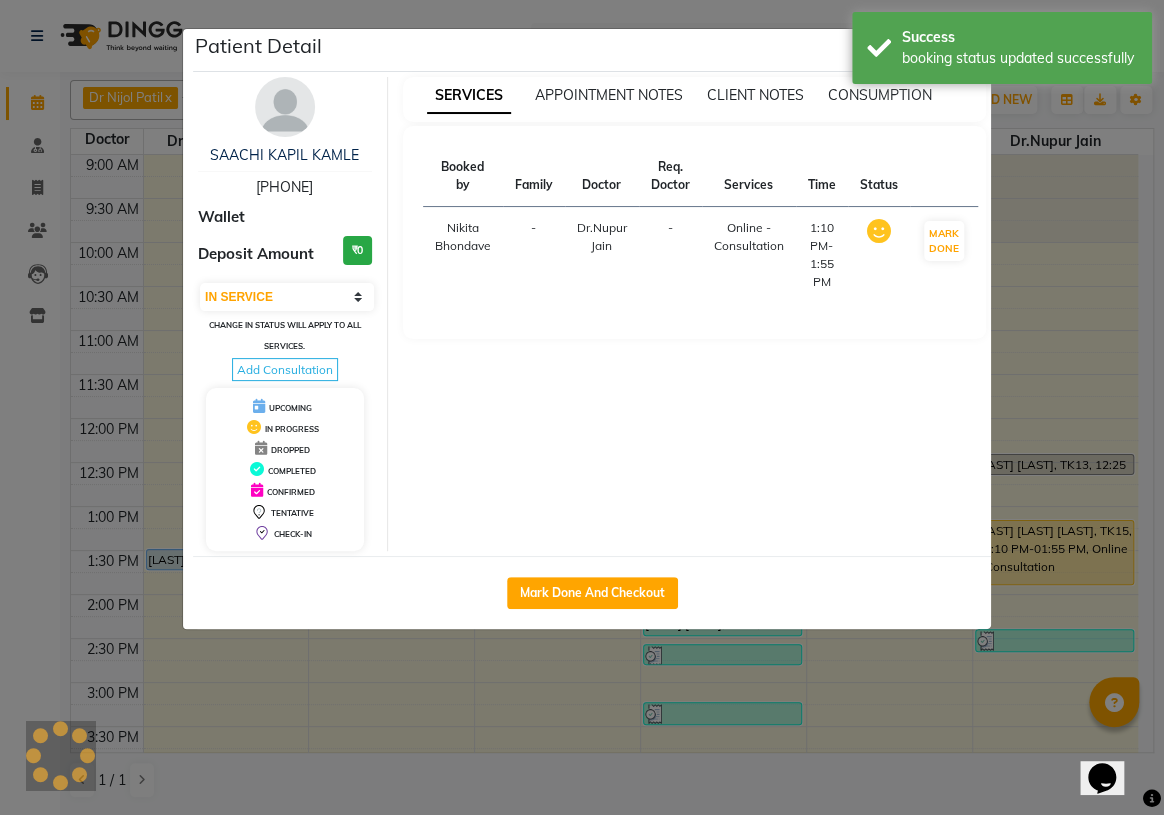 drag, startPoint x: 575, startPoint y: 587, endPoint x: 580, endPoint y: 574, distance: 13.928389 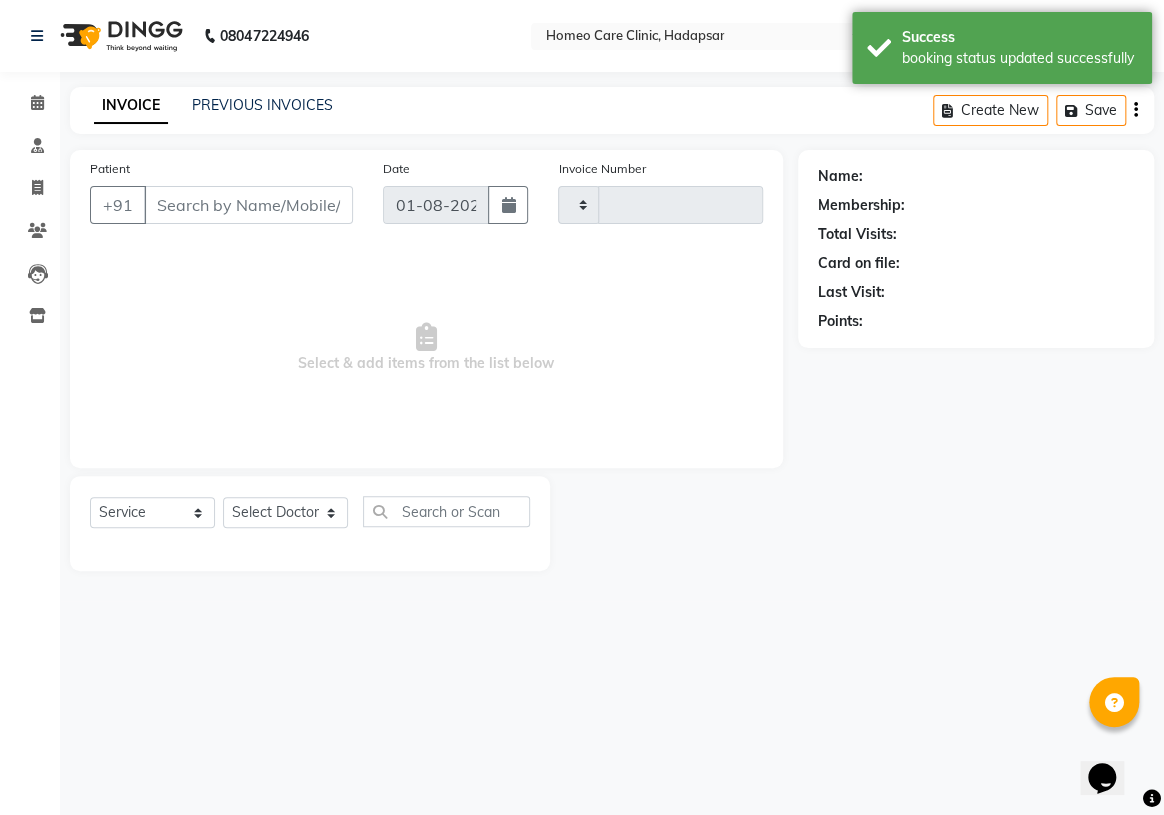 type on "2272" 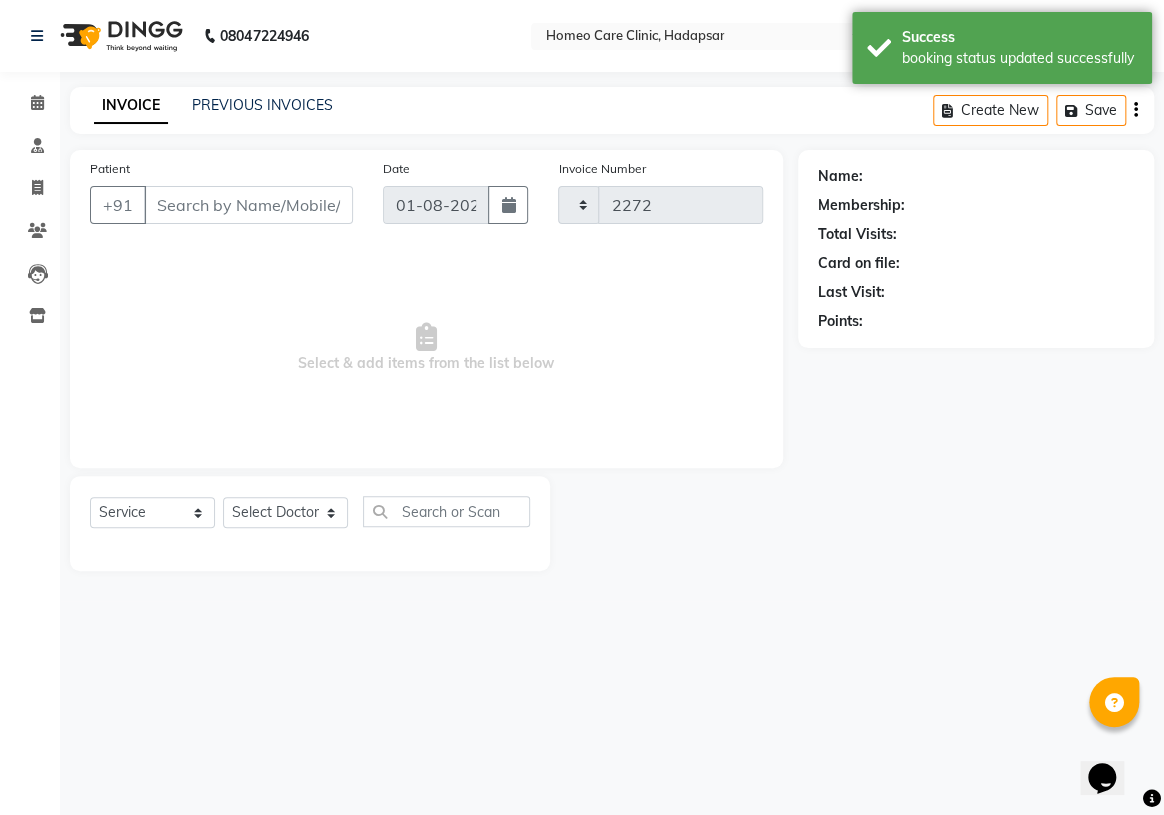 select on "7485" 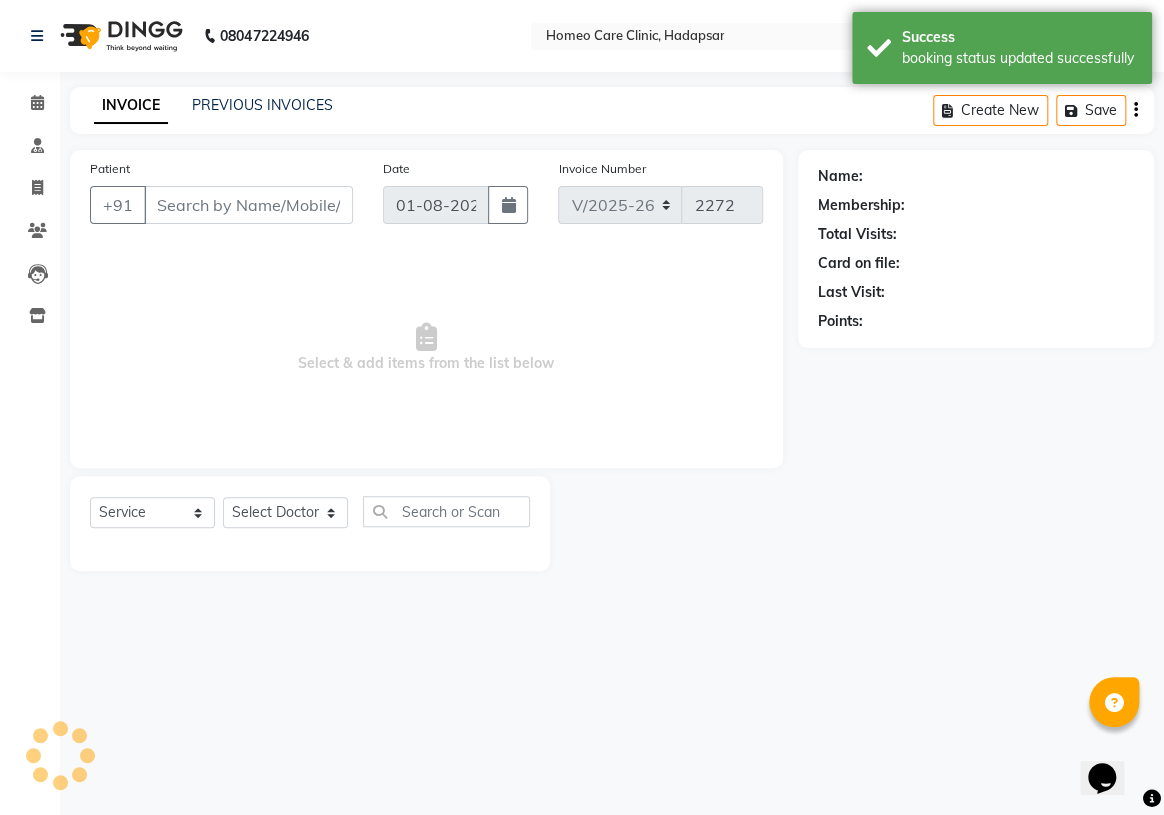type on "8424990344" 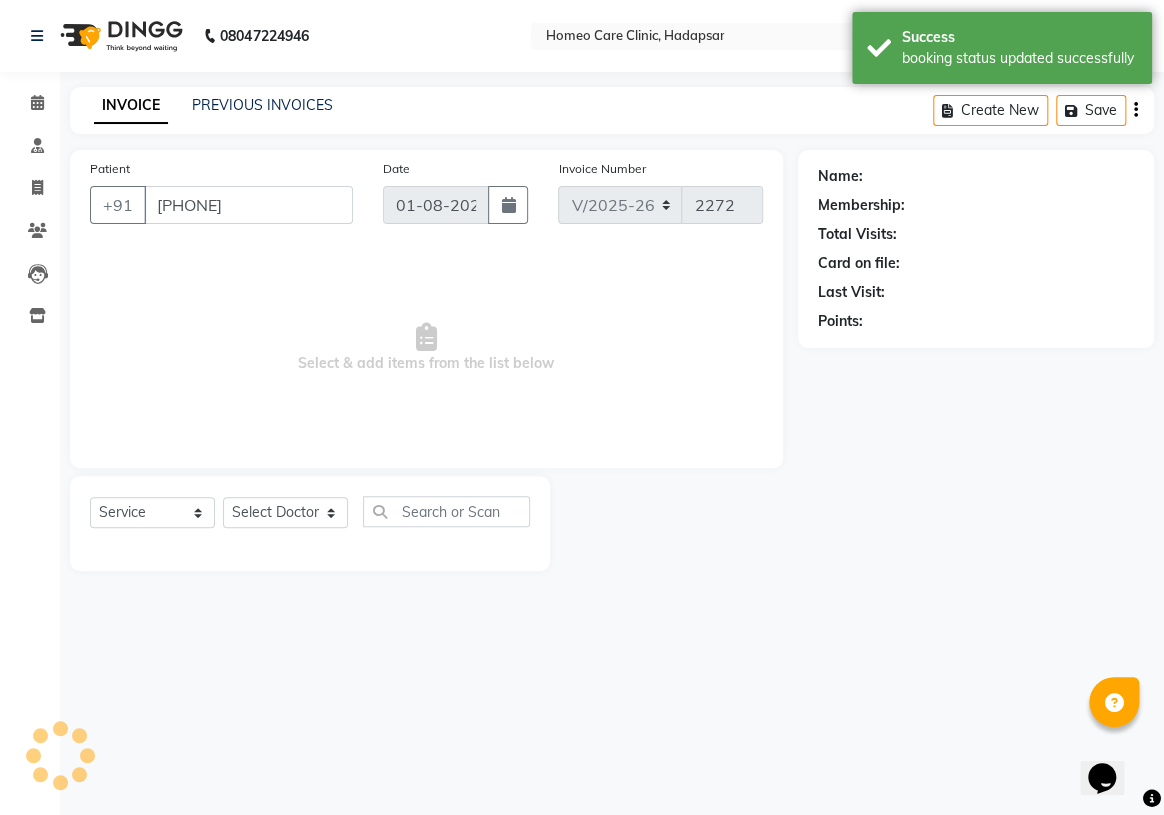 select on "70882" 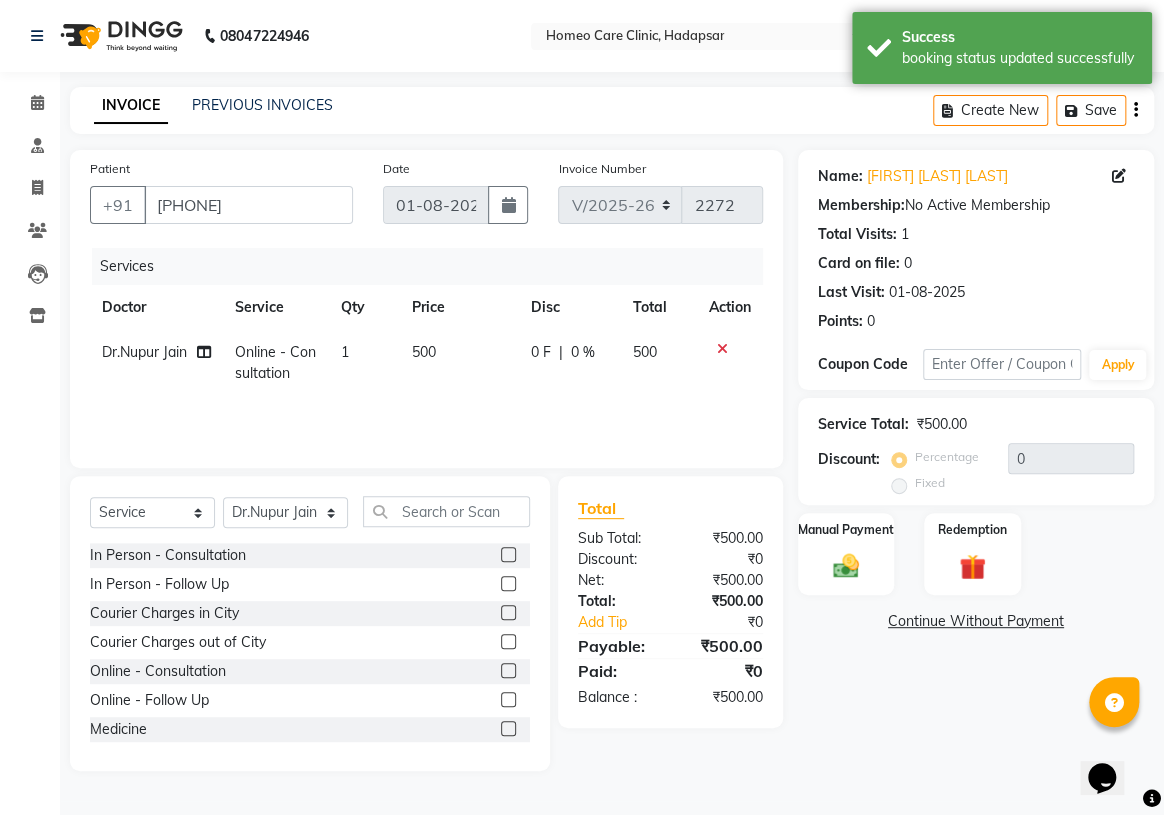 click 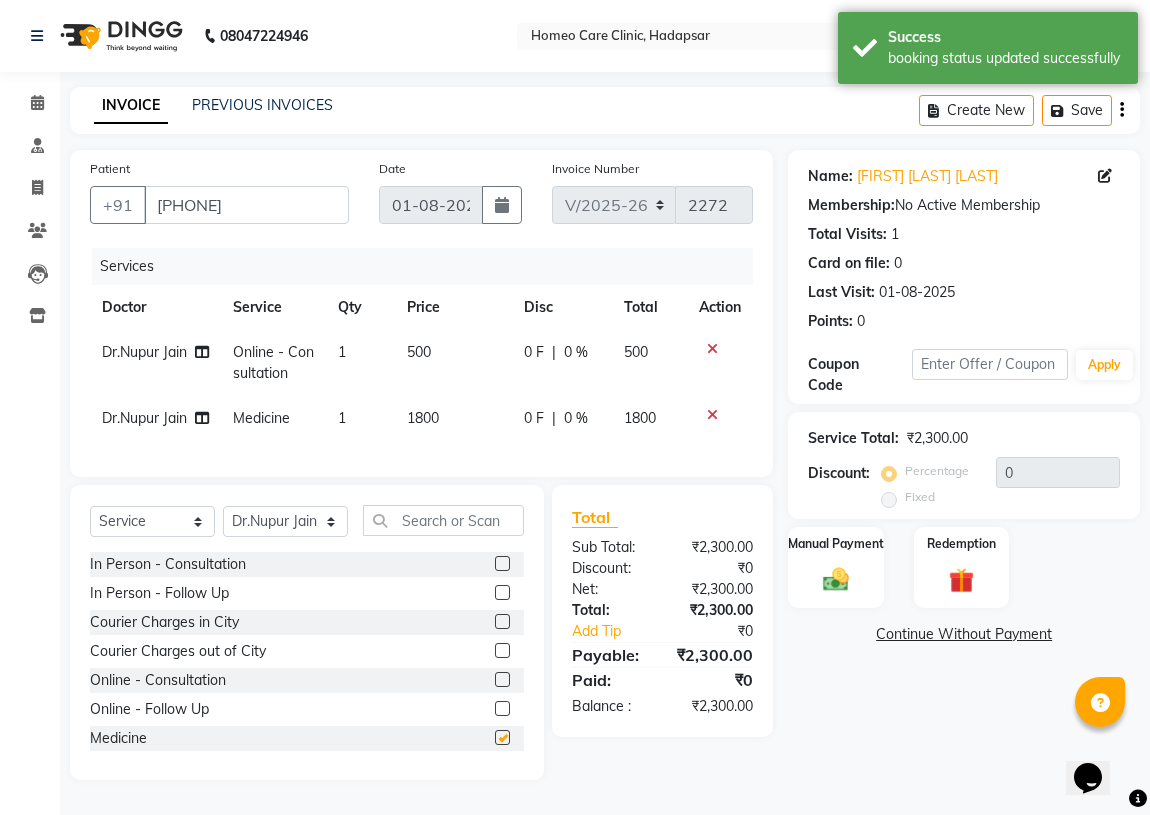 checkbox on "false" 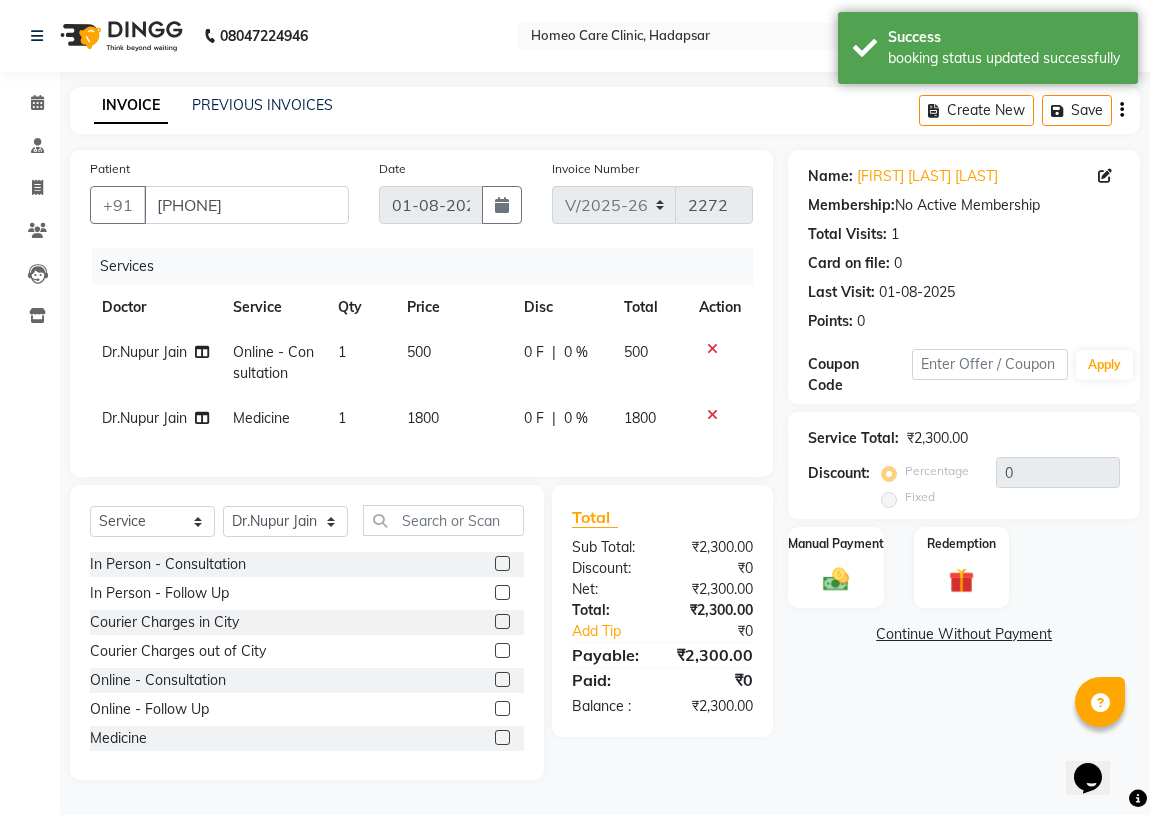 click 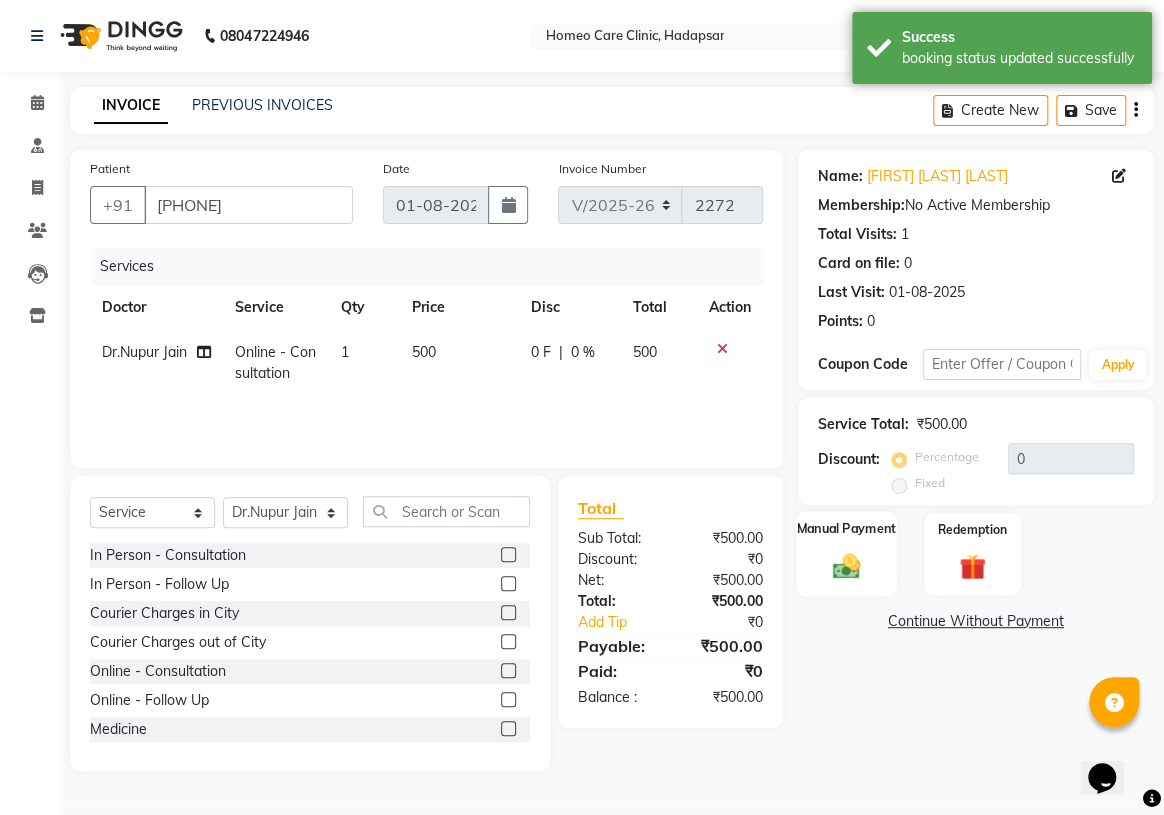 click 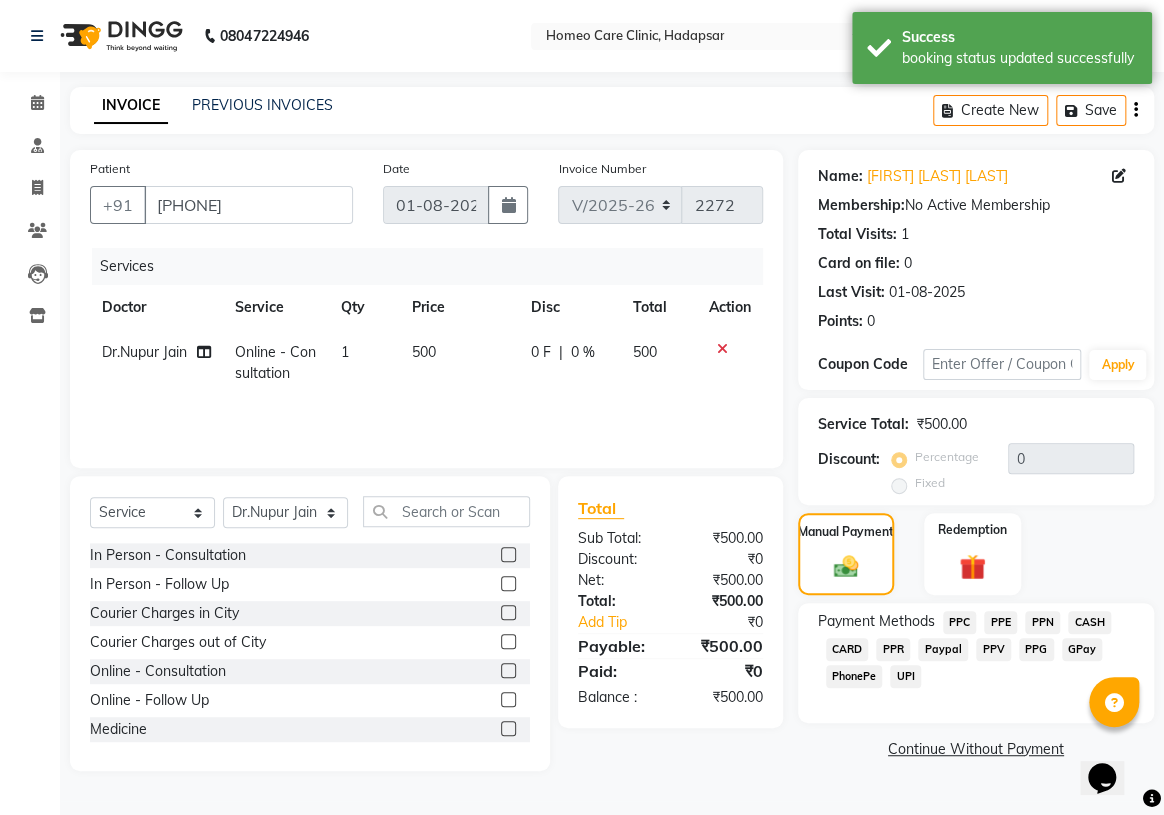click on "PPR" 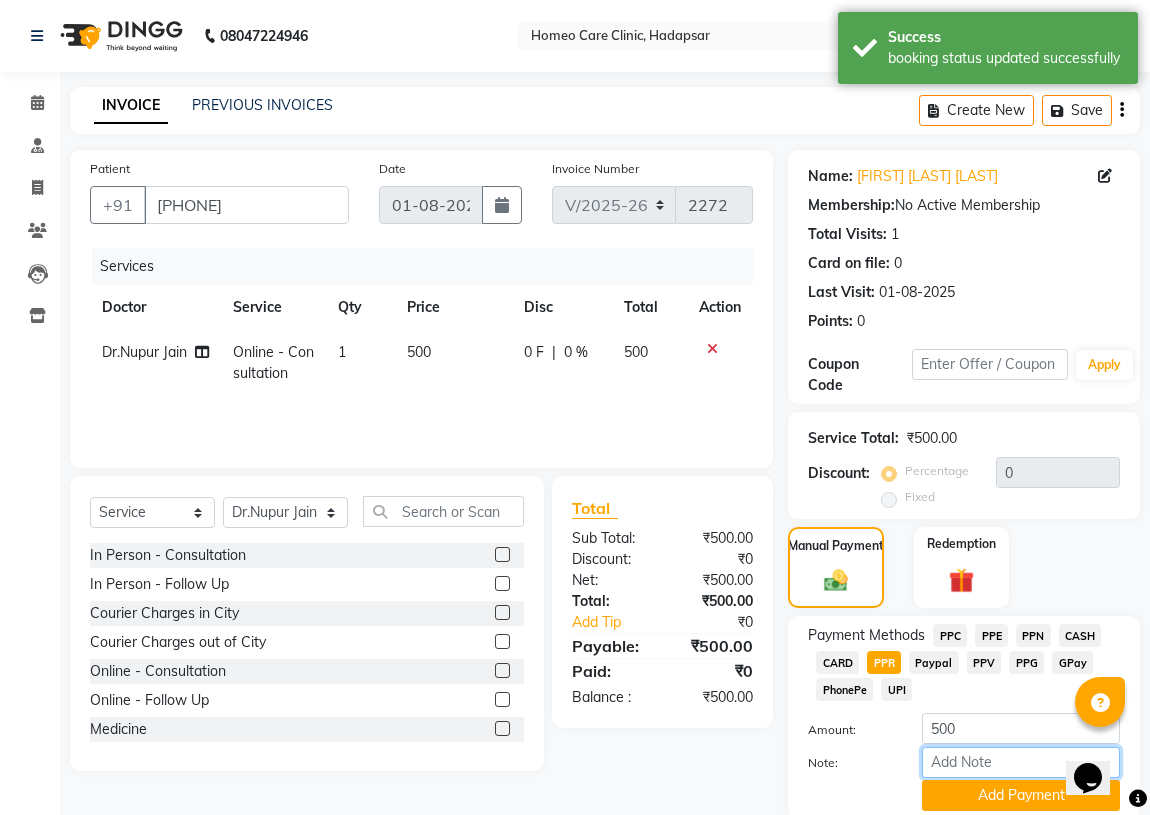 click on "Note:" at bounding box center (1021, 762) 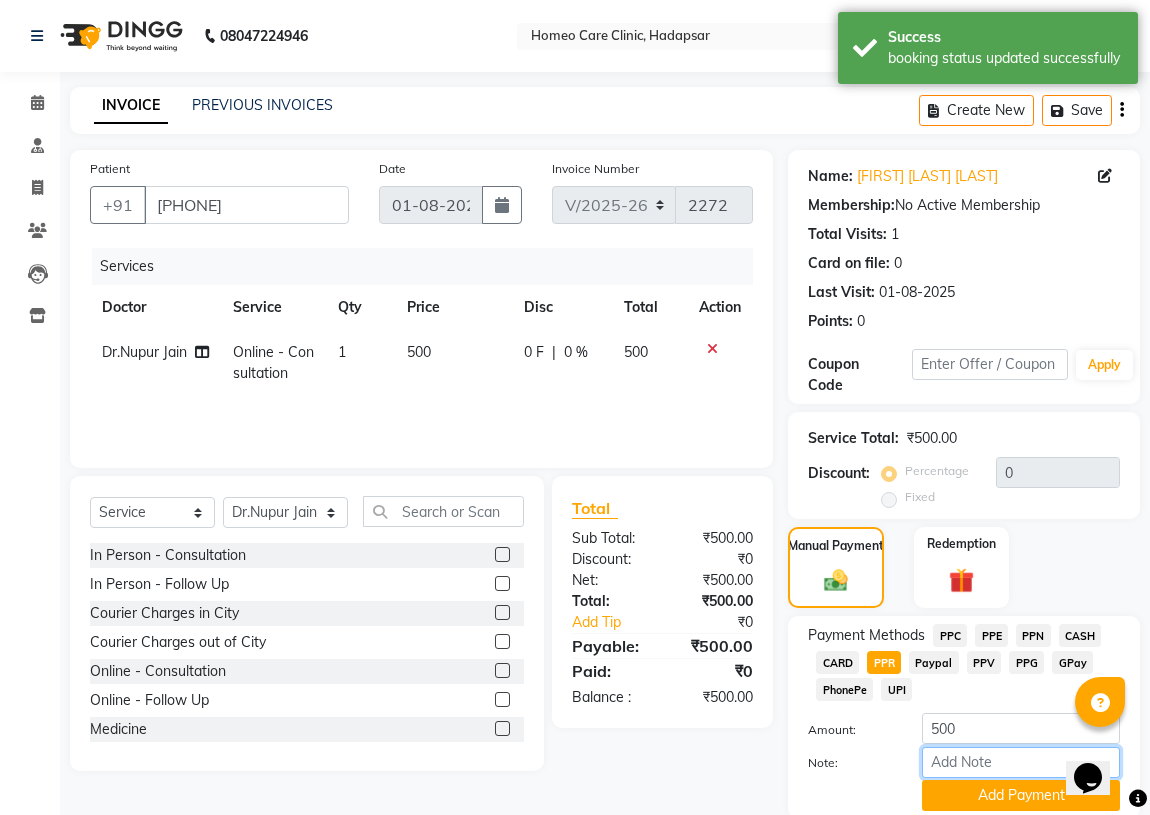type on "PPR" 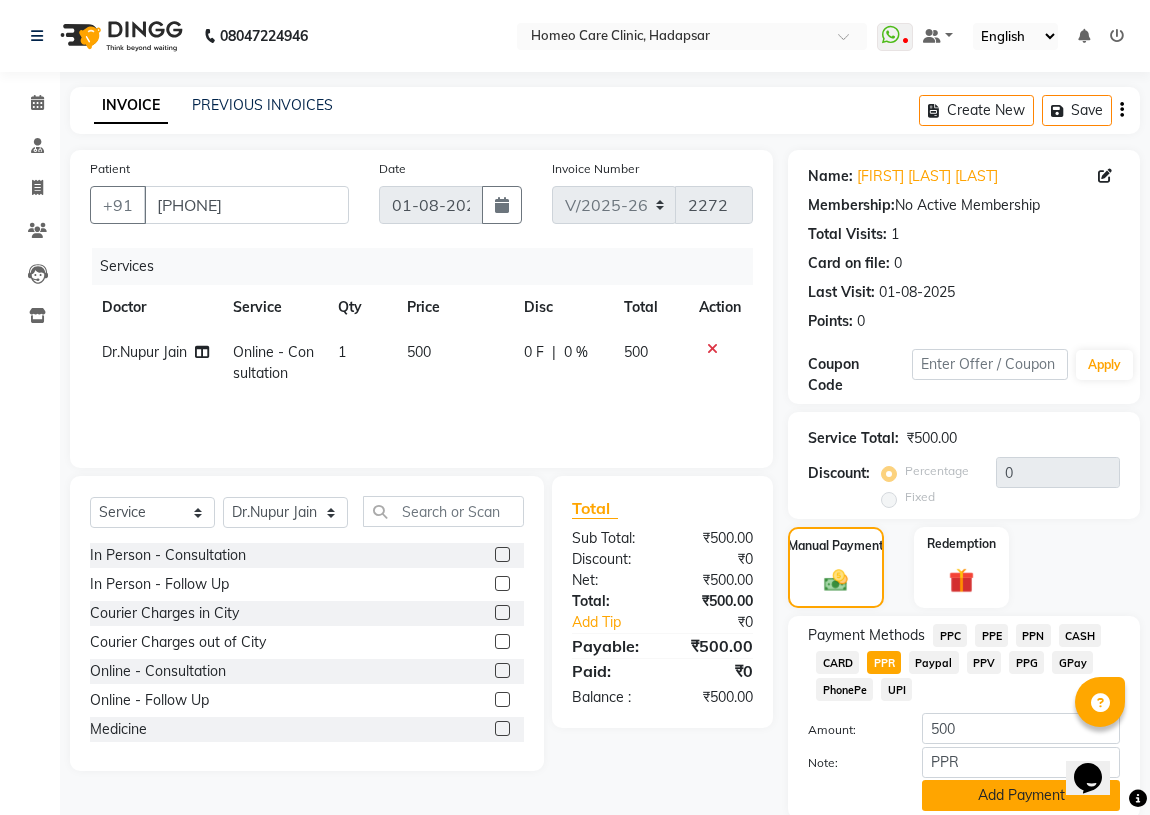 click on "Add Payment" 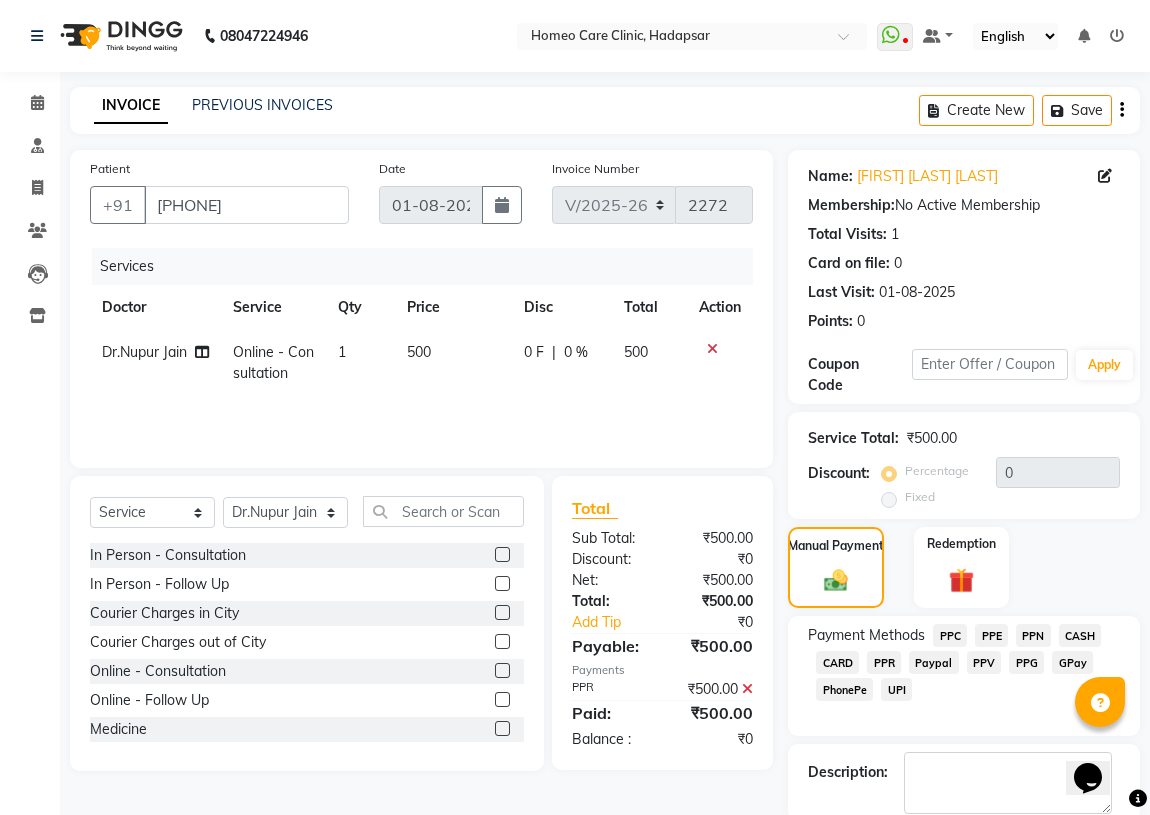 scroll, scrollTop: 74, scrollLeft: 0, axis: vertical 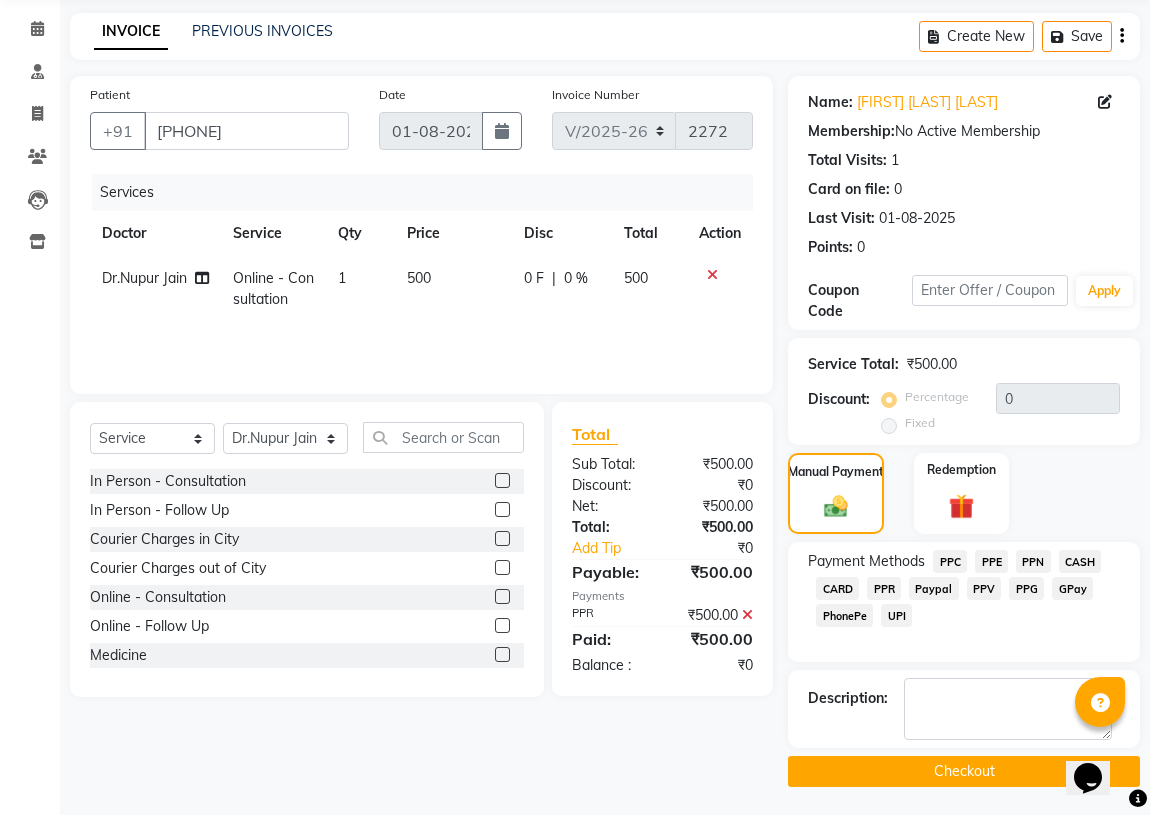 click on "Checkout" 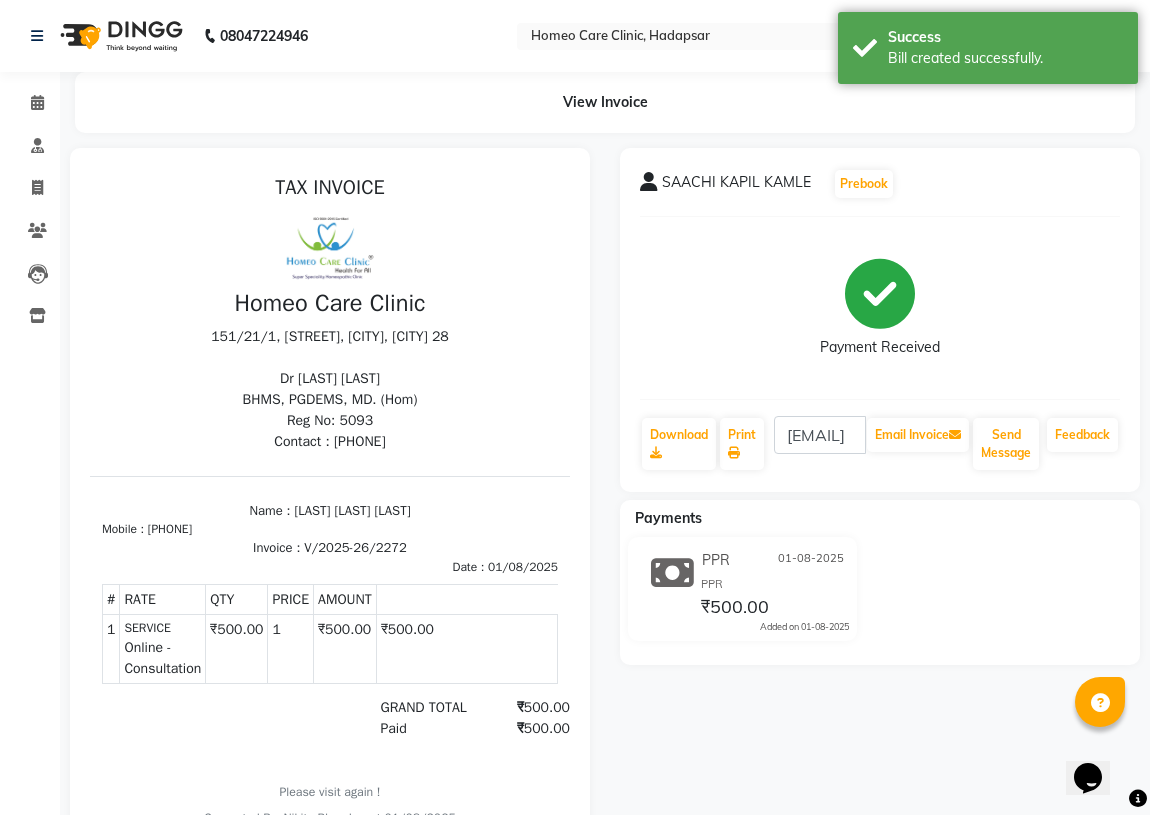 scroll, scrollTop: 0, scrollLeft: 0, axis: both 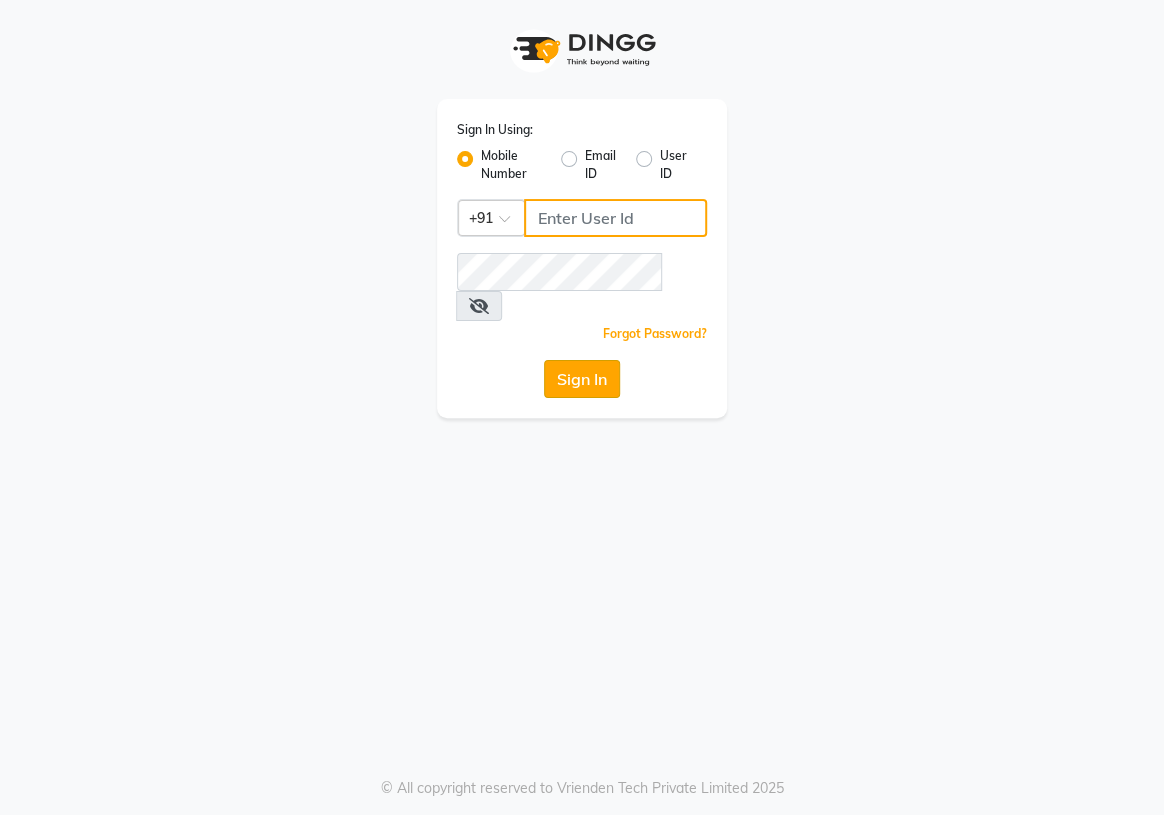 type on "[PHONE]" 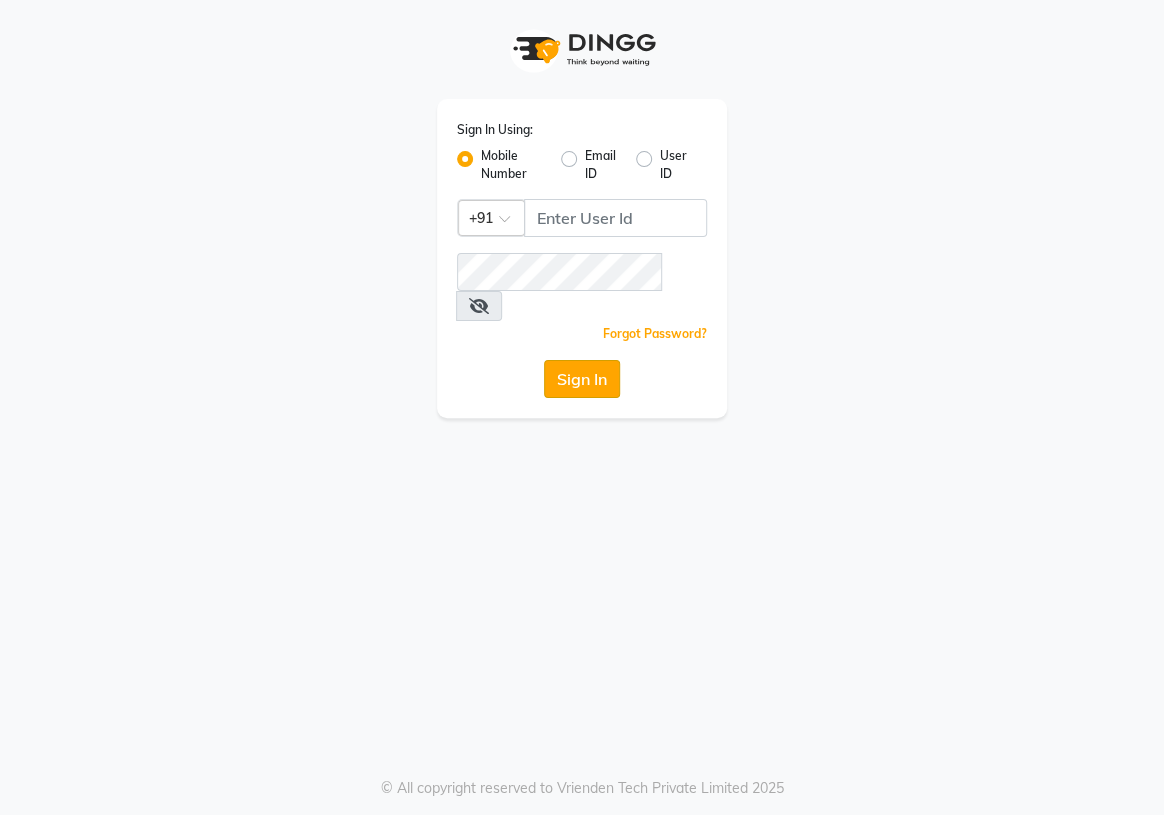 click on "Sign In" 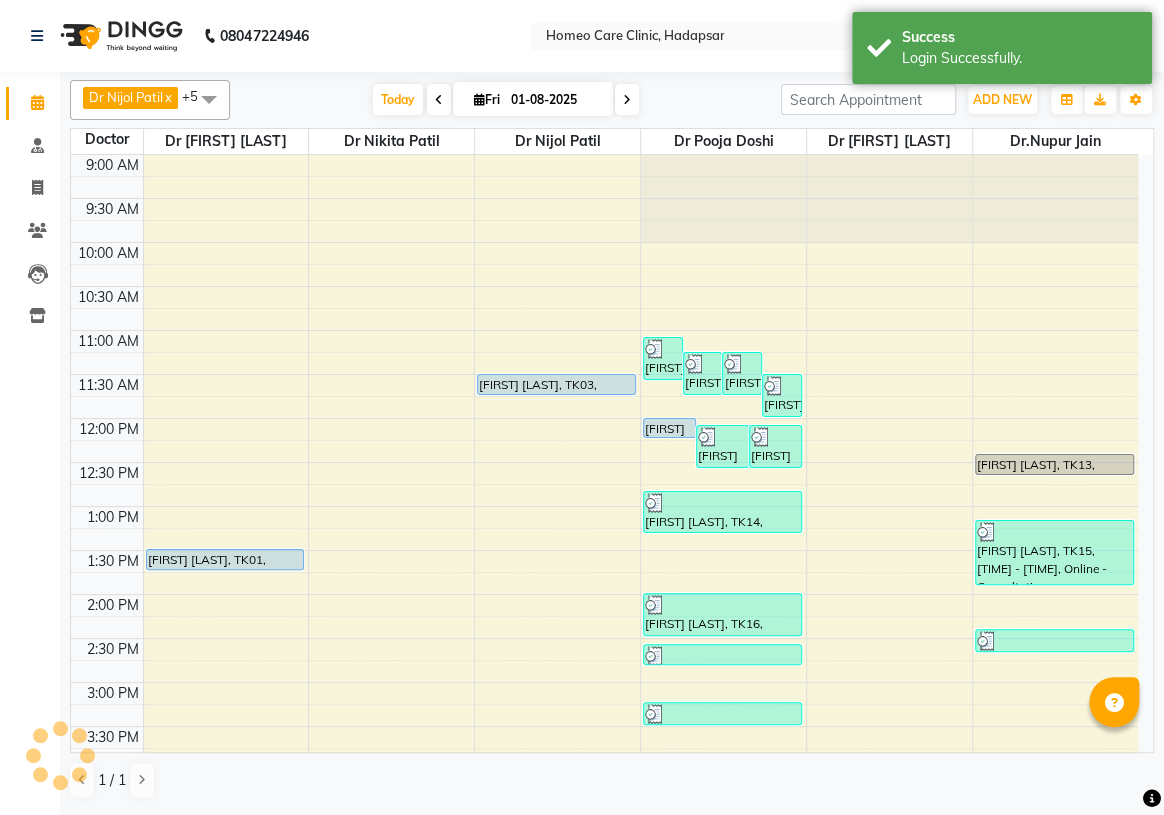 scroll, scrollTop: 0, scrollLeft: 0, axis: both 